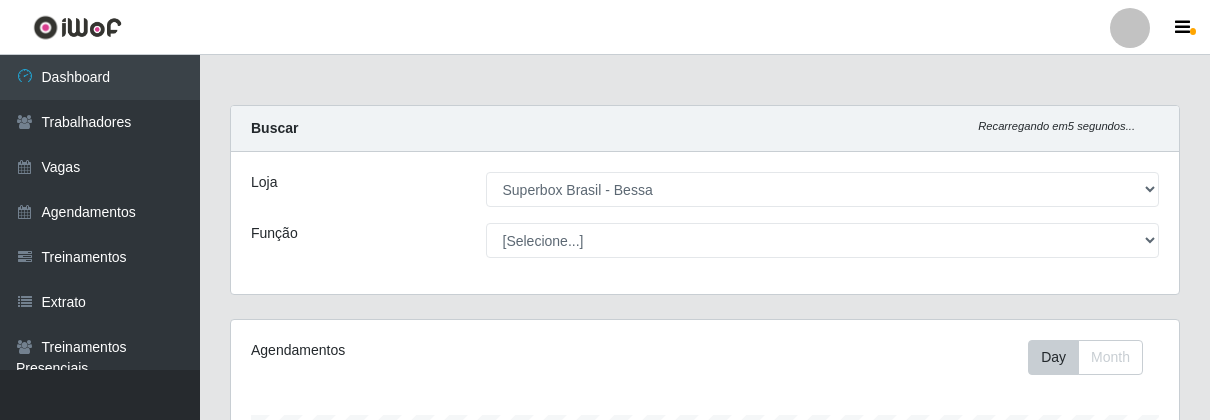 select on "206" 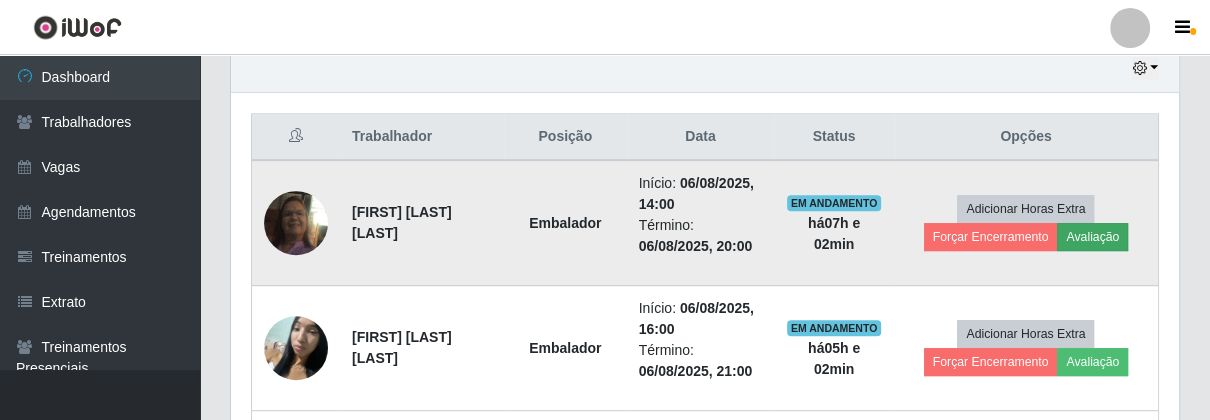 scroll, scrollTop: 716, scrollLeft: 0, axis: vertical 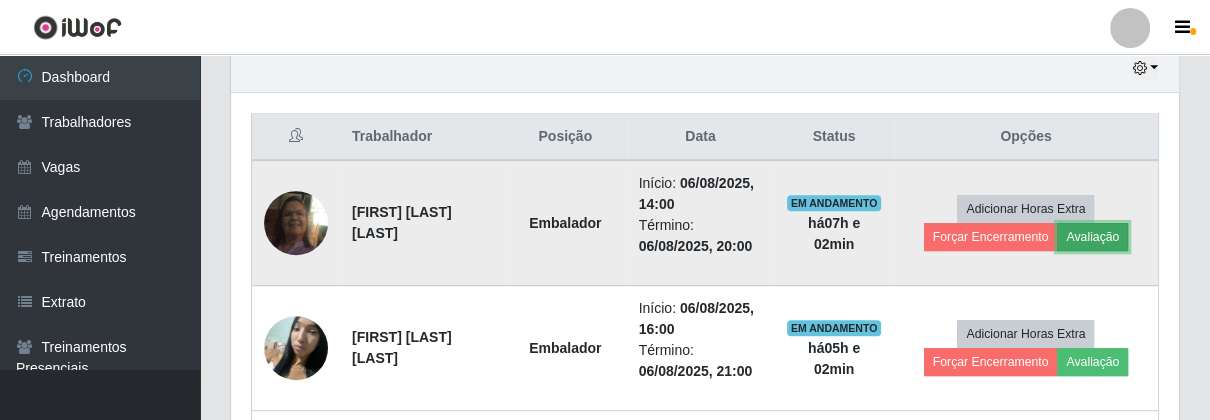 click on "Avaliação" at bounding box center [1092, 237] 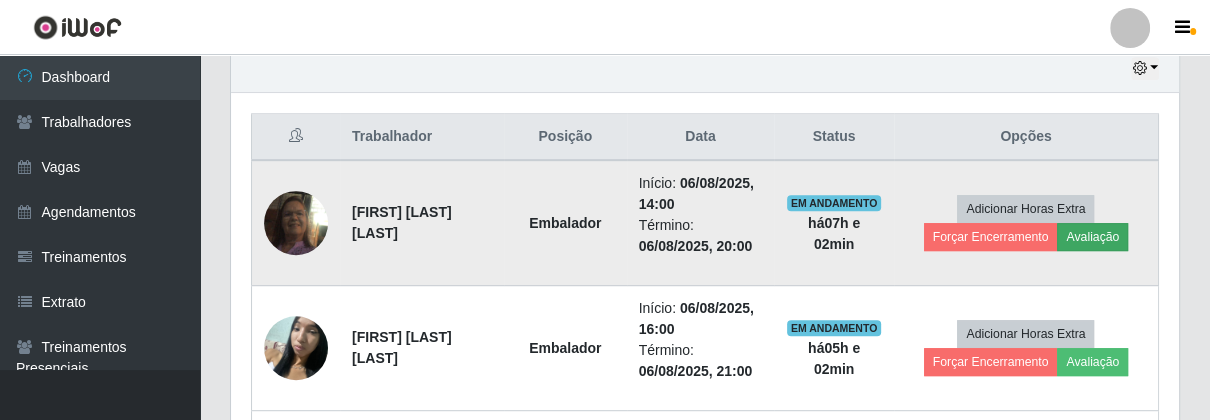 scroll, scrollTop: 999584, scrollLeft: 999064, axis: both 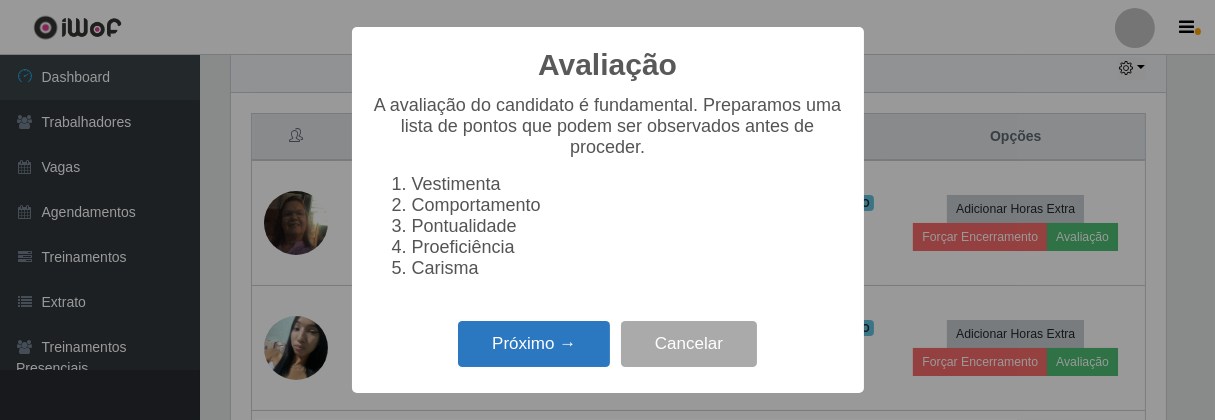 click on "Próximo →" at bounding box center (534, 344) 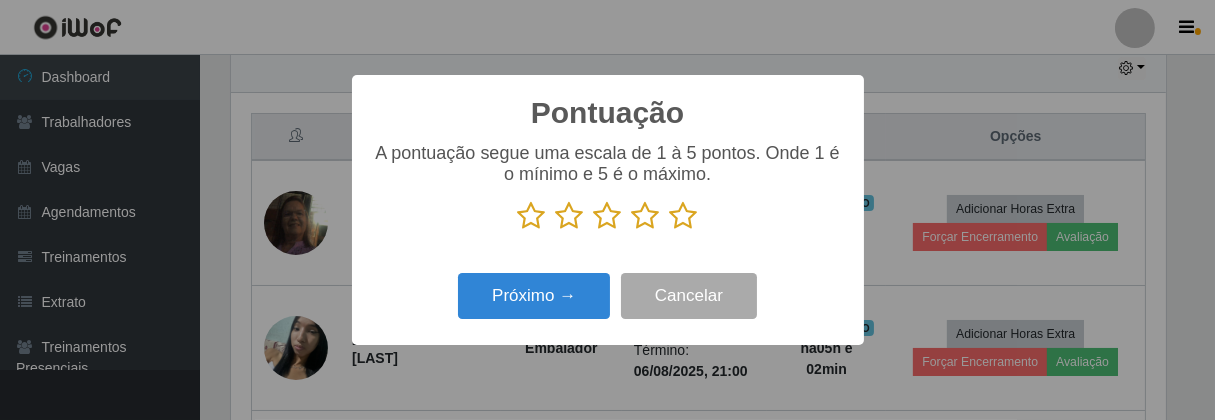 scroll, scrollTop: 999584, scrollLeft: 999064, axis: both 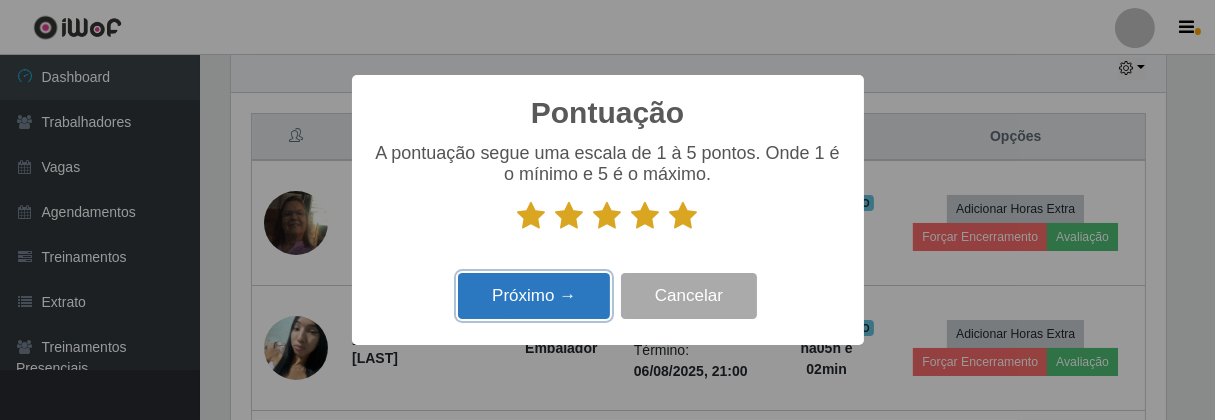 click on "Próximo →" at bounding box center (534, 296) 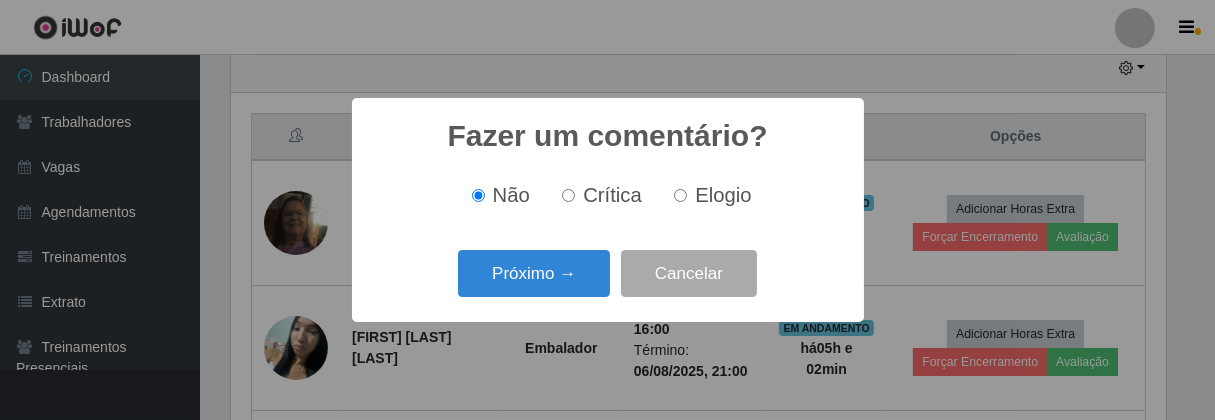 scroll, scrollTop: 999584, scrollLeft: 999064, axis: both 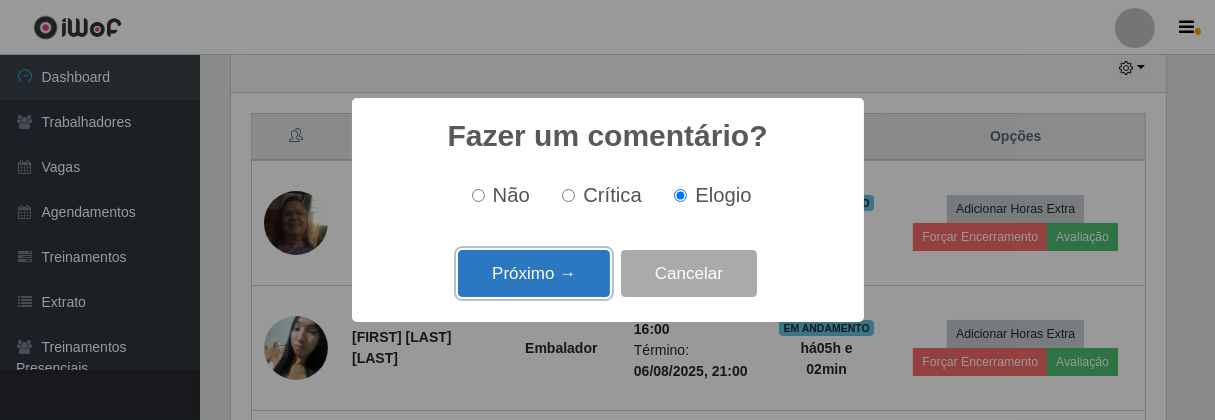 click on "Próximo →" at bounding box center [534, 273] 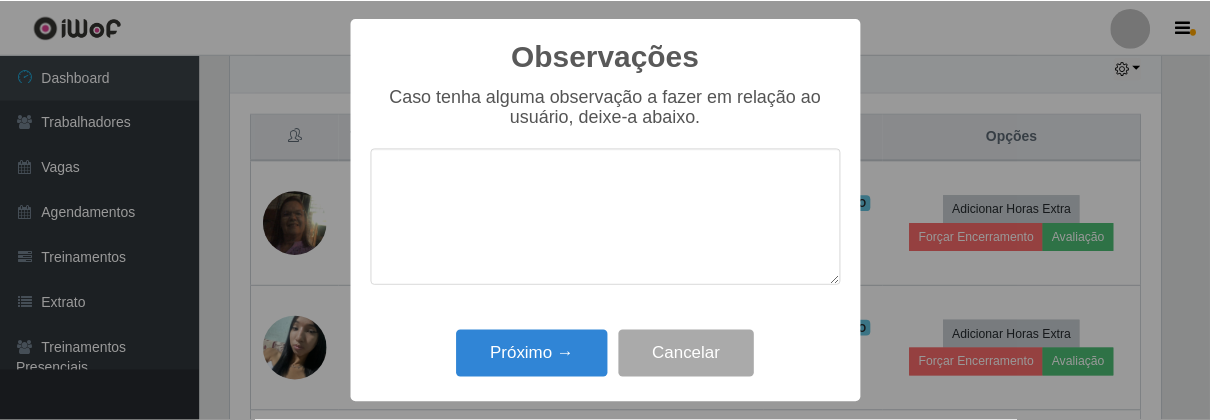 scroll, scrollTop: 999584, scrollLeft: 999064, axis: both 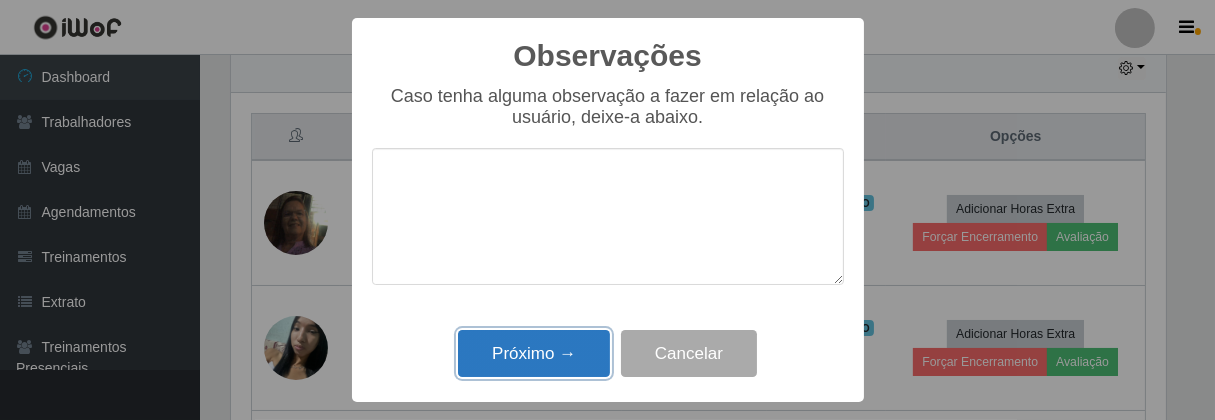 click on "Próximo →" at bounding box center (534, 353) 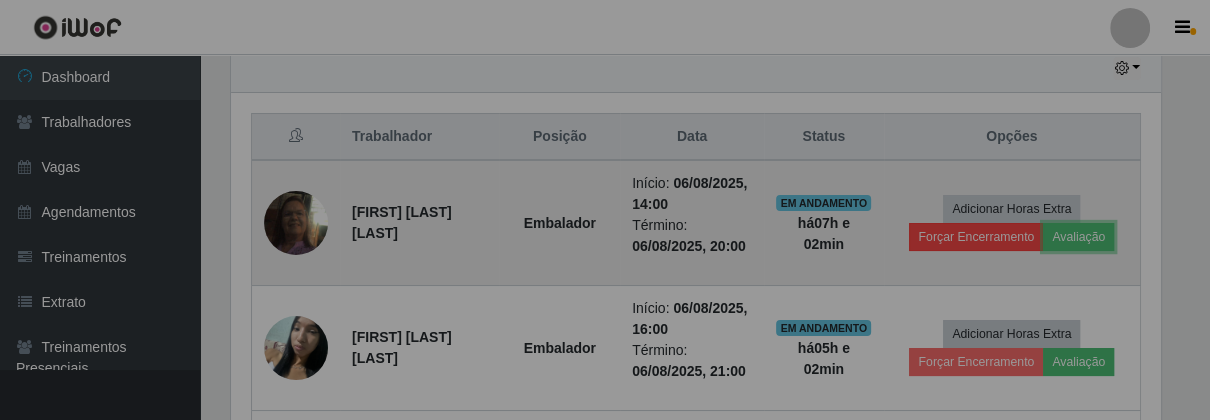scroll, scrollTop: 999584, scrollLeft: 999051, axis: both 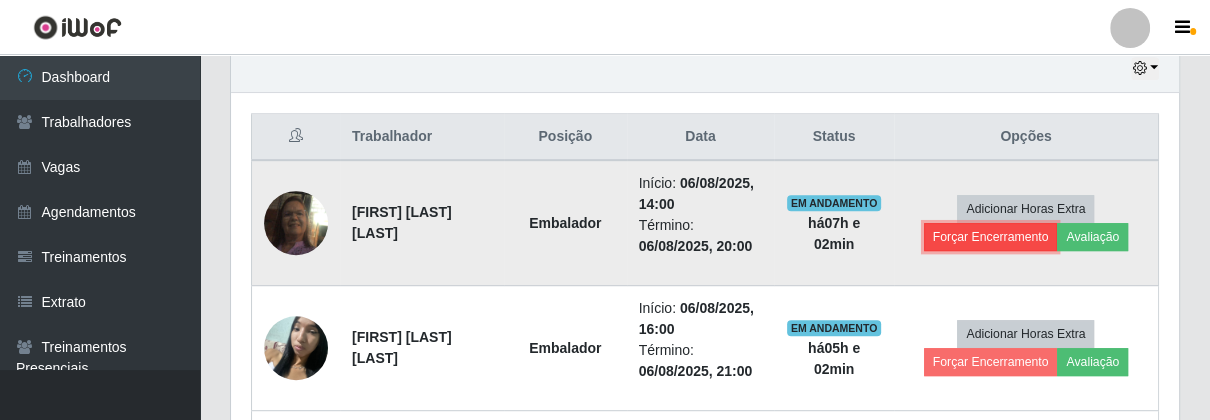 click on "Forçar Encerramento" at bounding box center [991, 237] 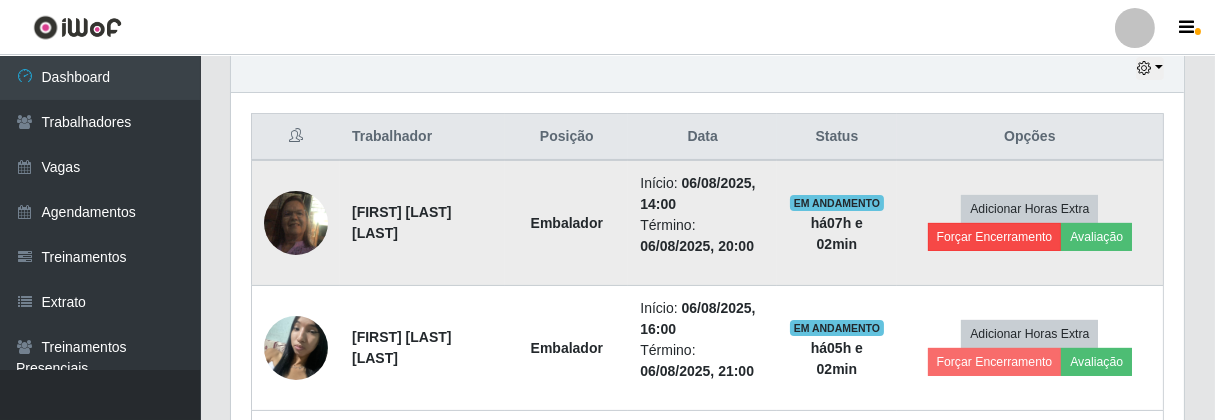 scroll, scrollTop: 999584, scrollLeft: 999064, axis: both 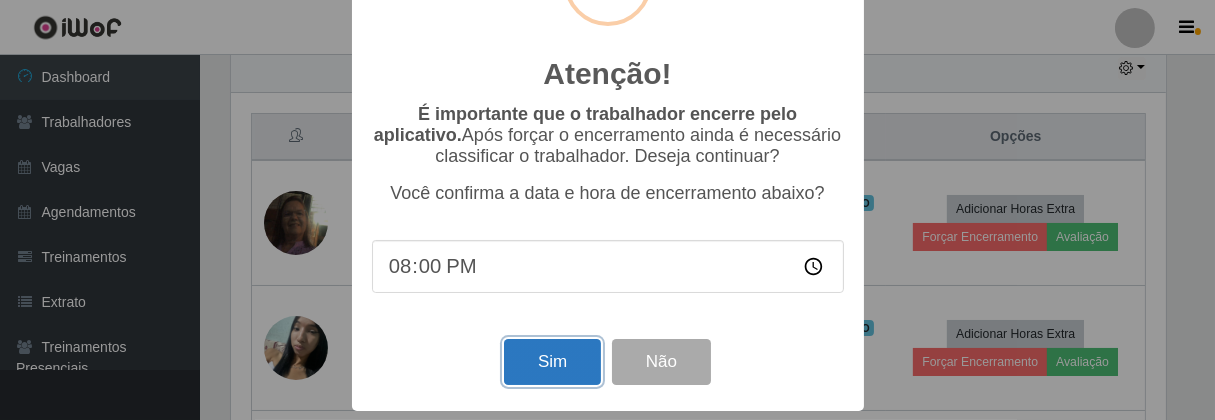 click on "Sim" at bounding box center (552, 362) 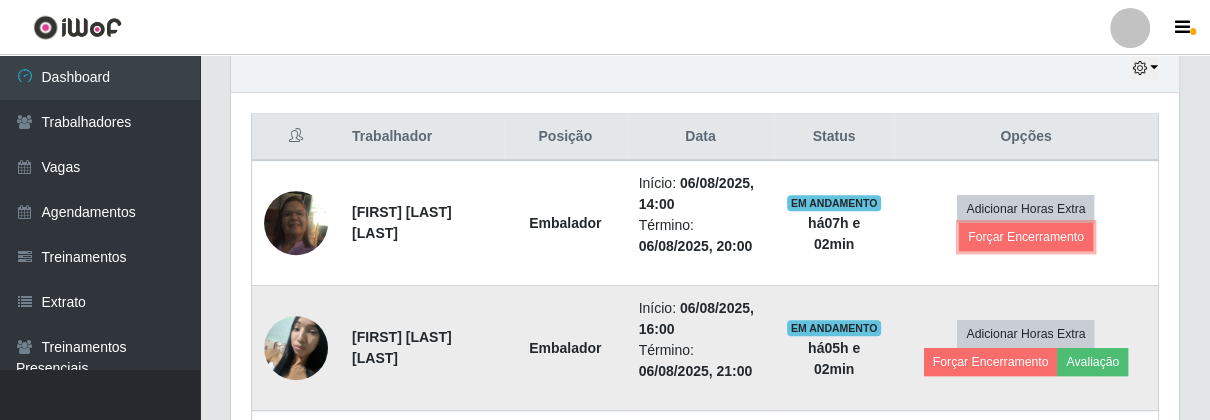 scroll, scrollTop: 999584, scrollLeft: 999051, axis: both 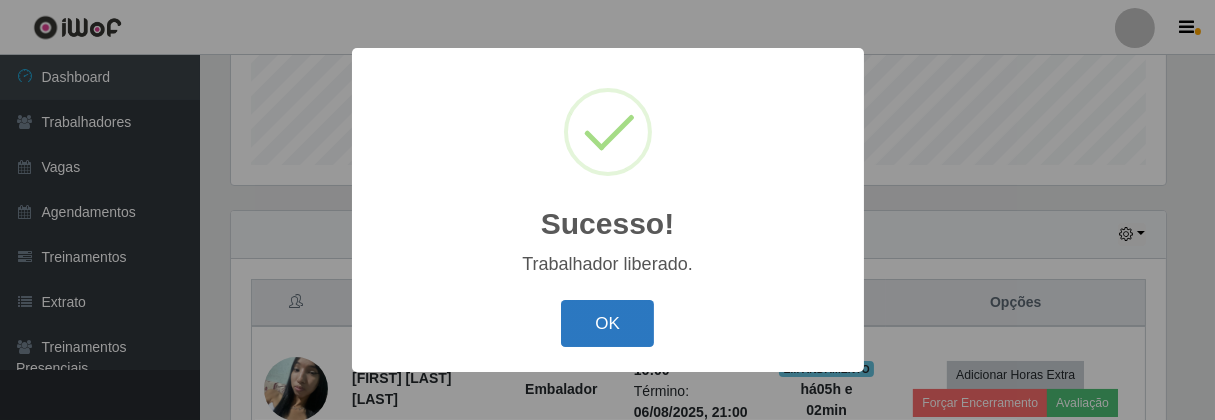 click on "OK" at bounding box center (607, 323) 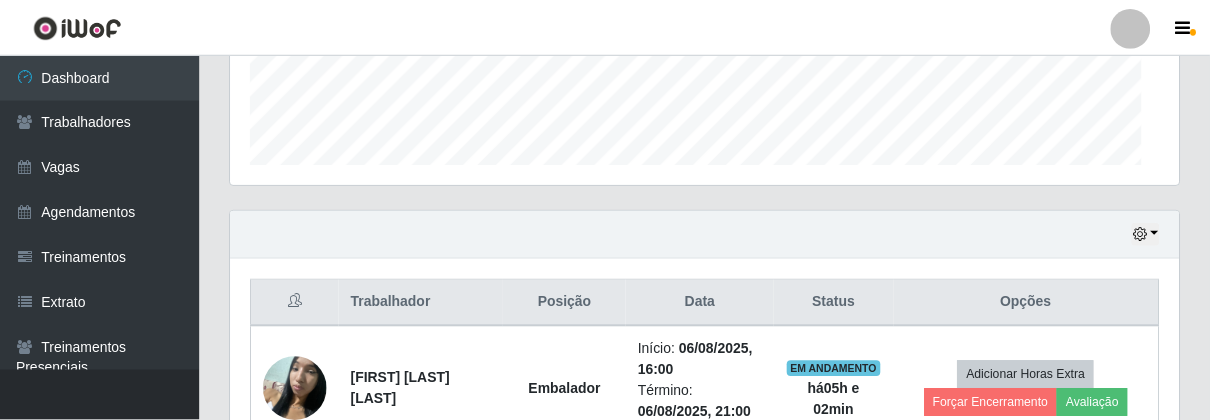scroll, scrollTop: 999584, scrollLeft: 999051, axis: both 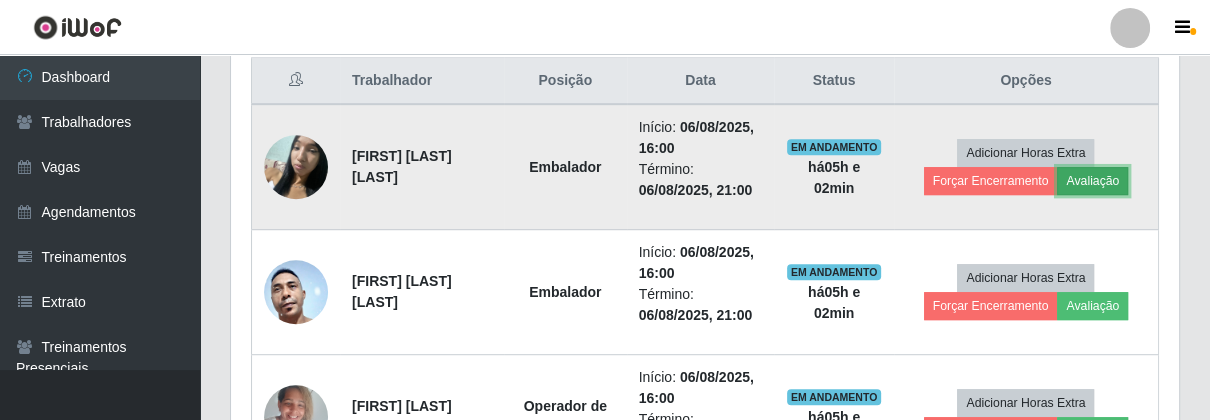 drag, startPoint x: 1117, startPoint y: 173, endPoint x: 1106, endPoint y: 176, distance: 11.401754 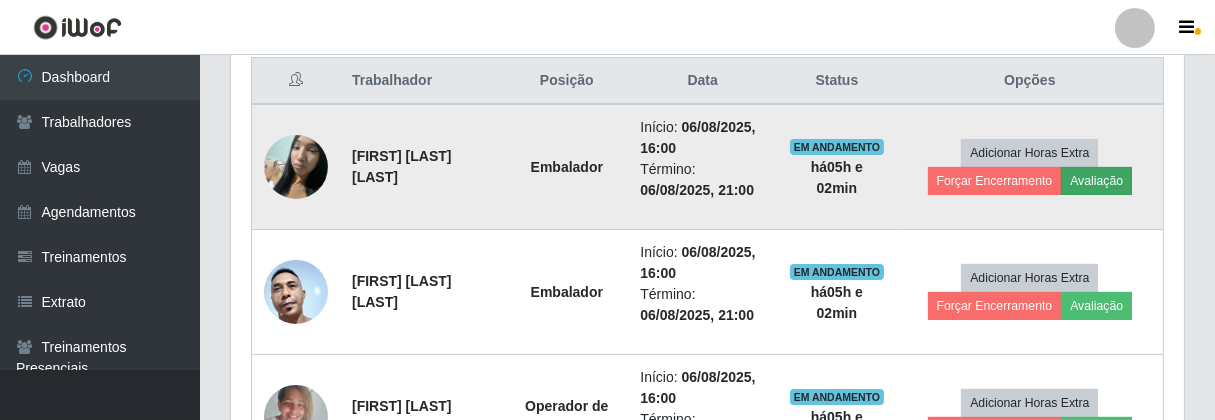 scroll, scrollTop: 999584, scrollLeft: 999064, axis: both 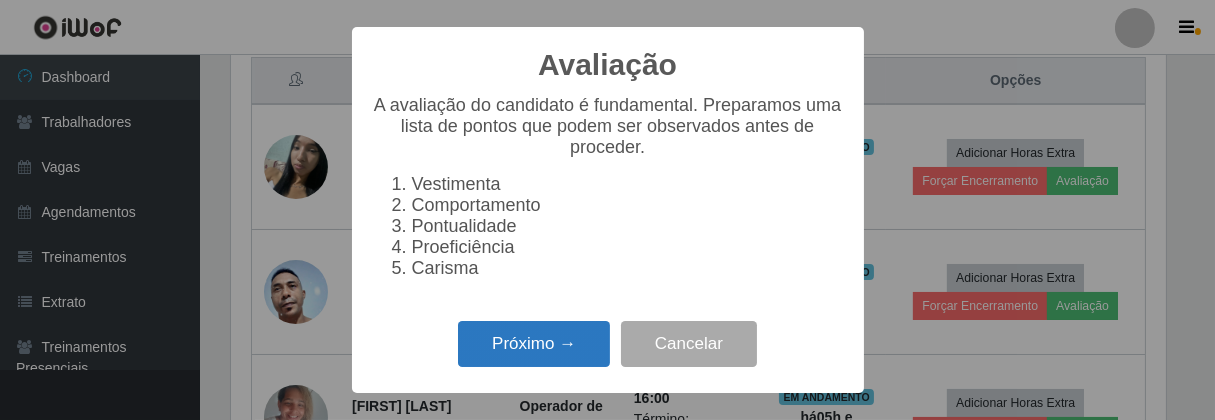 click on "Próximo →" at bounding box center [534, 344] 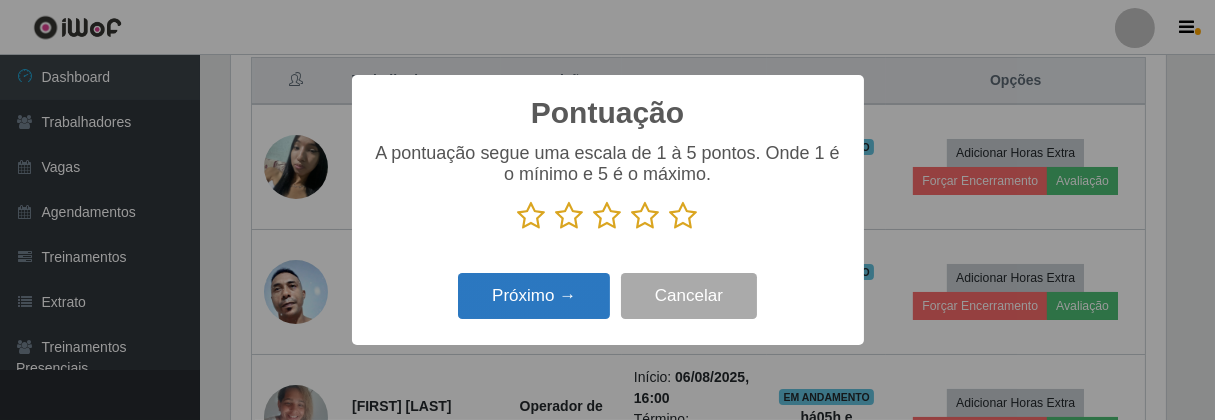 scroll, scrollTop: 999584, scrollLeft: 999064, axis: both 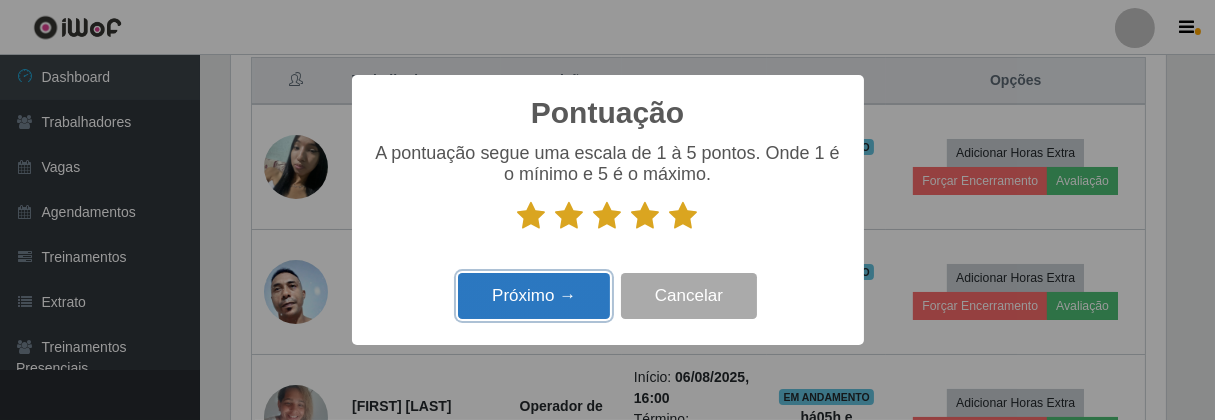 click on "Próximo →" at bounding box center (534, 296) 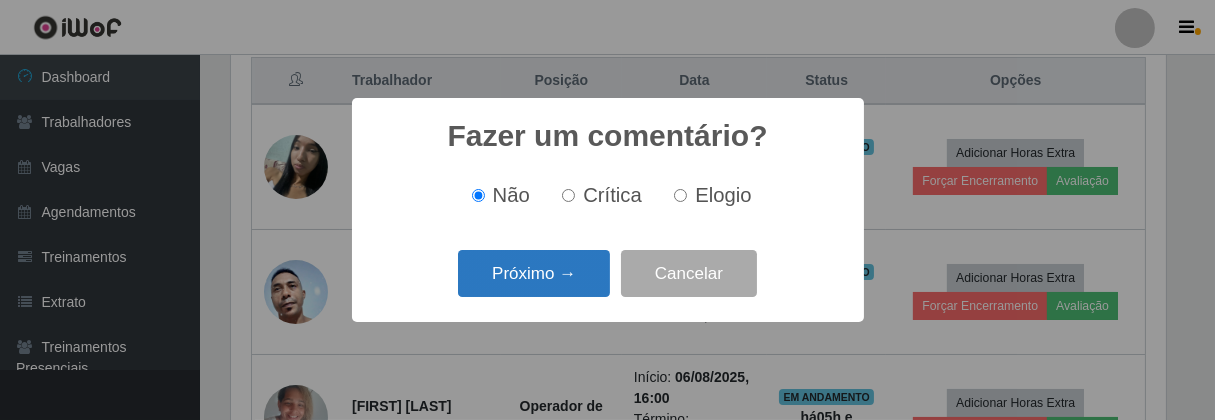 click on "Próximo →" at bounding box center [534, 273] 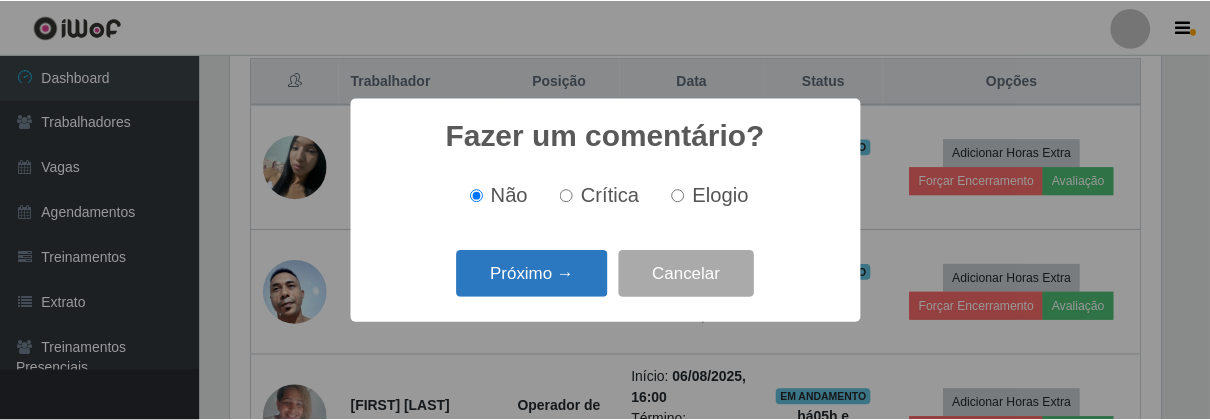 scroll, scrollTop: 999584, scrollLeft: 999064, axis: both 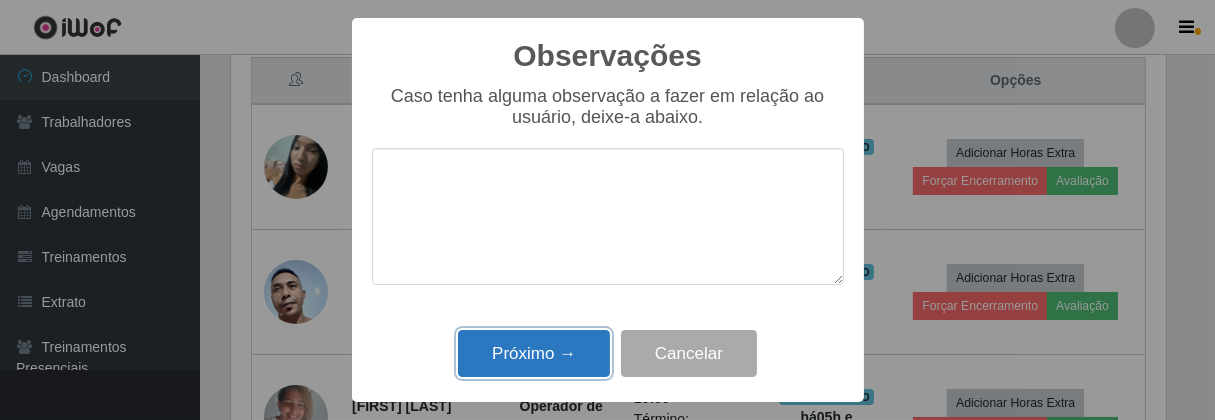 click on "Próximo →" at bounding box center (534, 353) 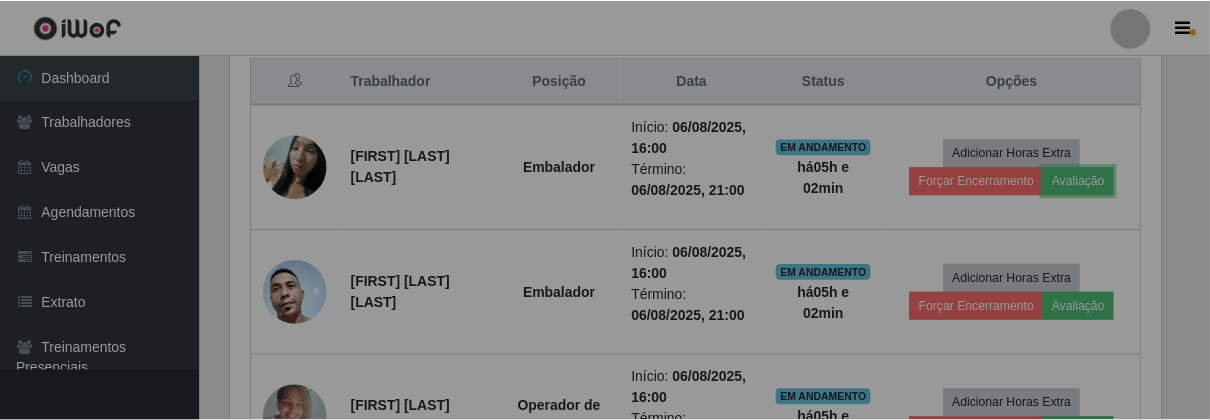 scroll, scrollTop: 999584, scrollLeft: 999051, axis: both 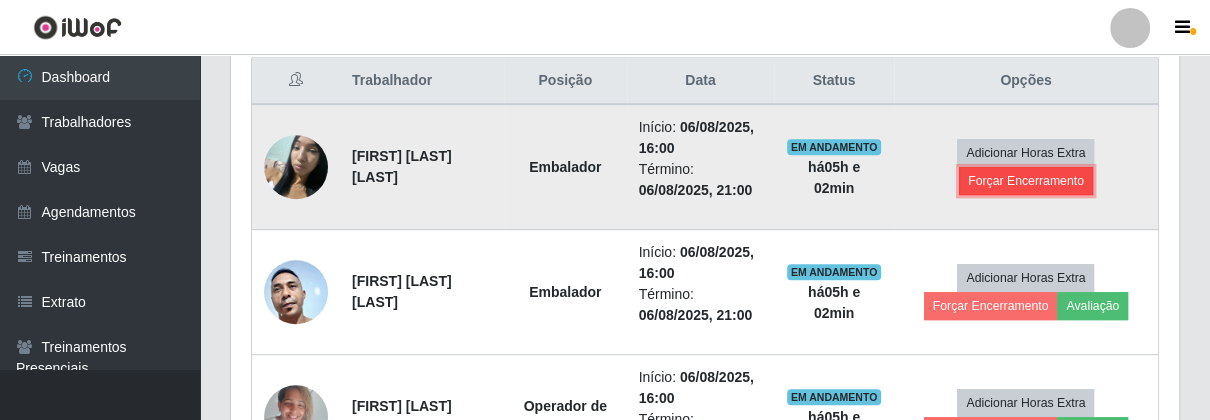 click on "Forçar Encerramento" at bounding box center [1026, 181] 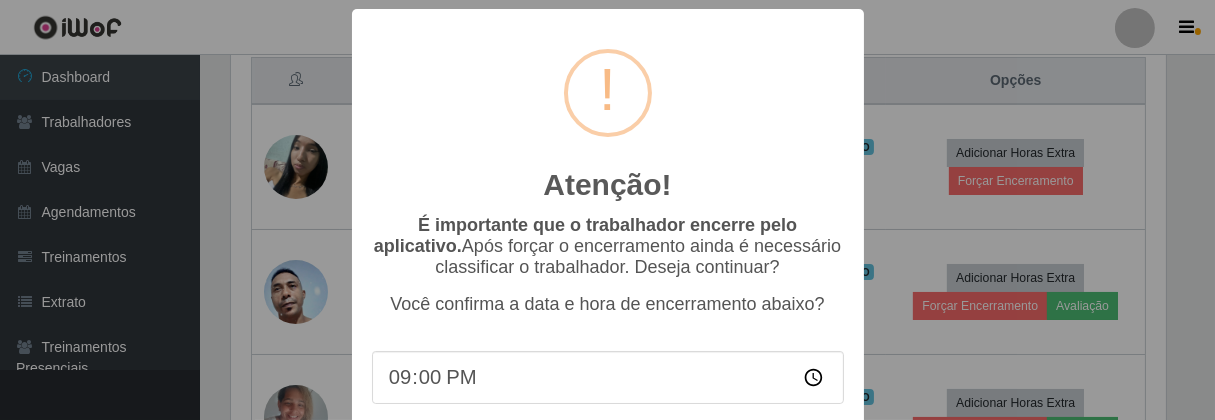 scroll, scrollTop: 999584, scrollLeft: 999064, axis: both 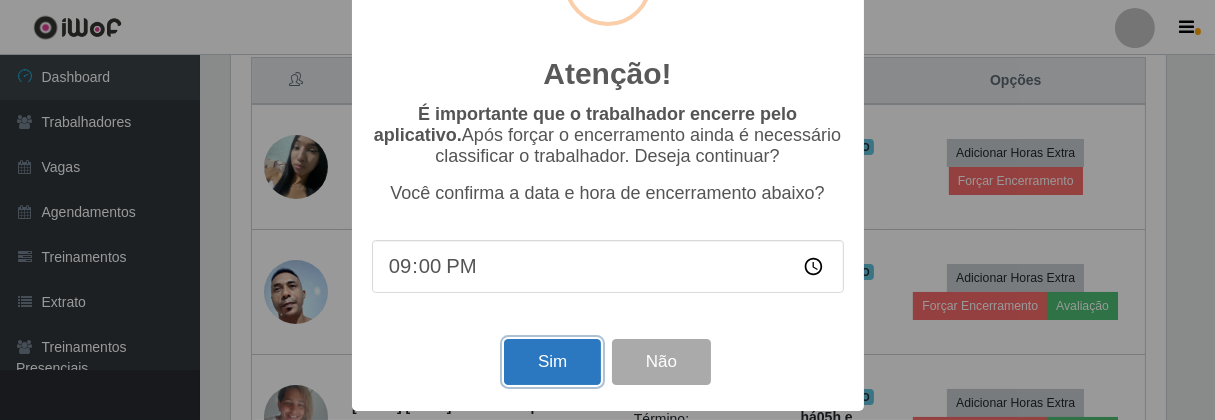 click on "Sim" at bounding box center [552, 362] 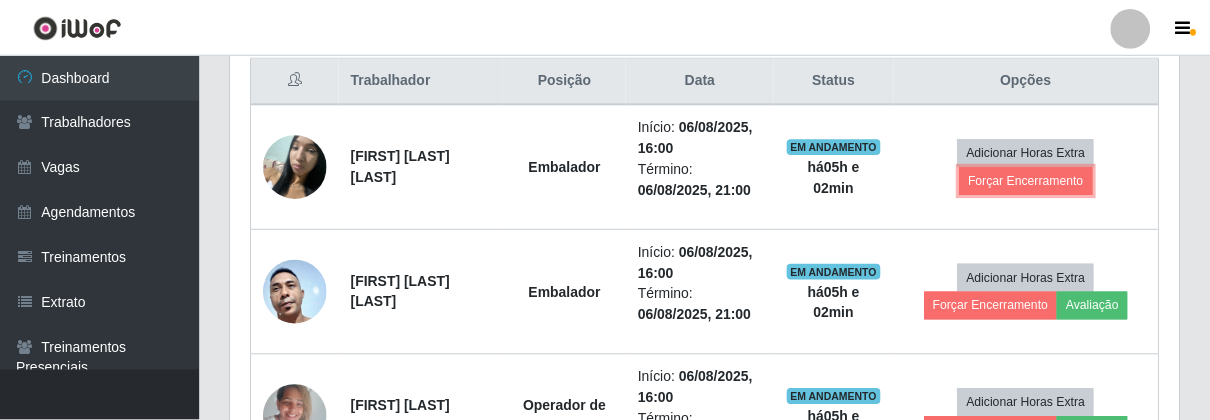 scroll 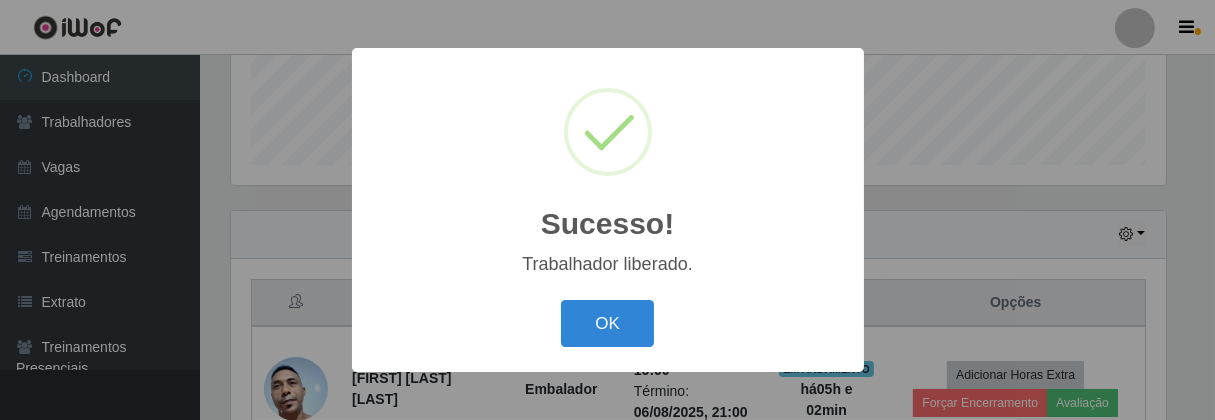 drag, startPoint x: 614, startPoint y: 326, endPoint x: 602, endPoint y: 322, distance: 12.649111 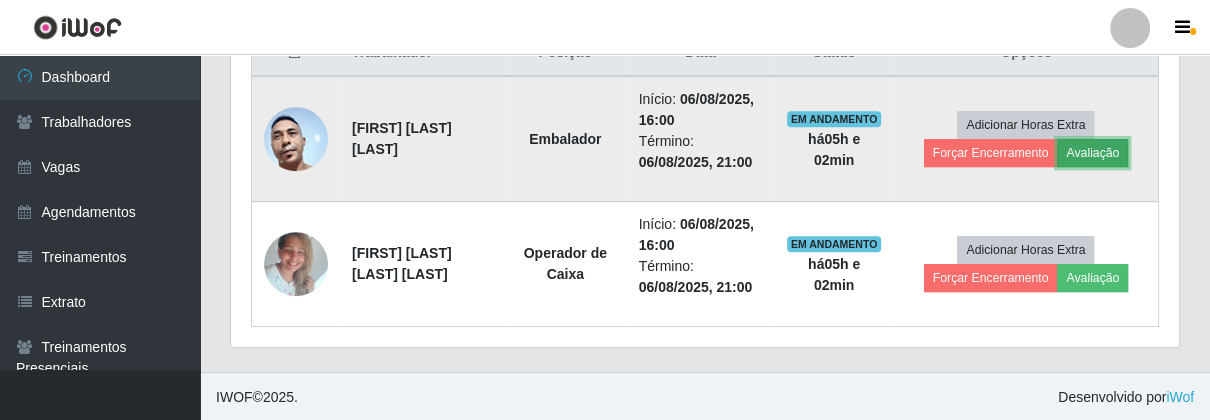 click on "Avaliação" at bounding box center (1092, 153) 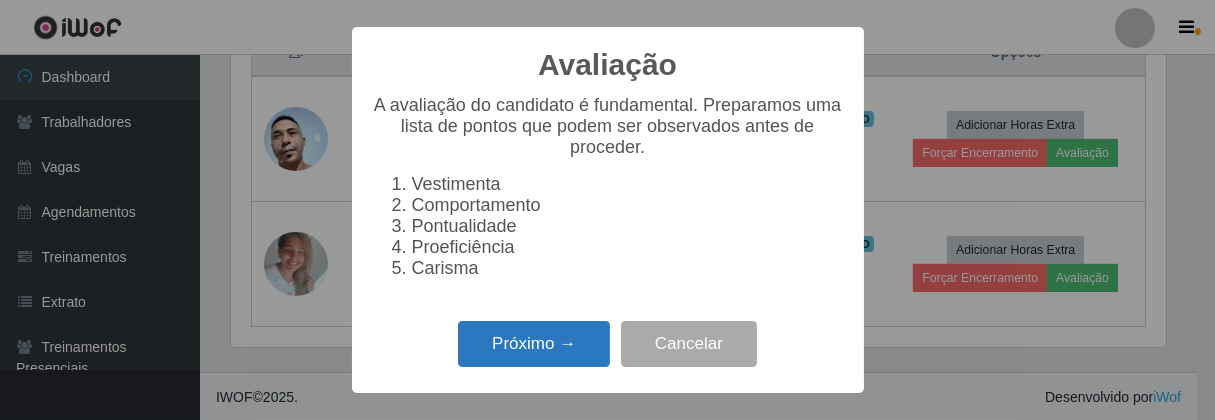 click on "Próximo →" at bounding box center (534, 344) 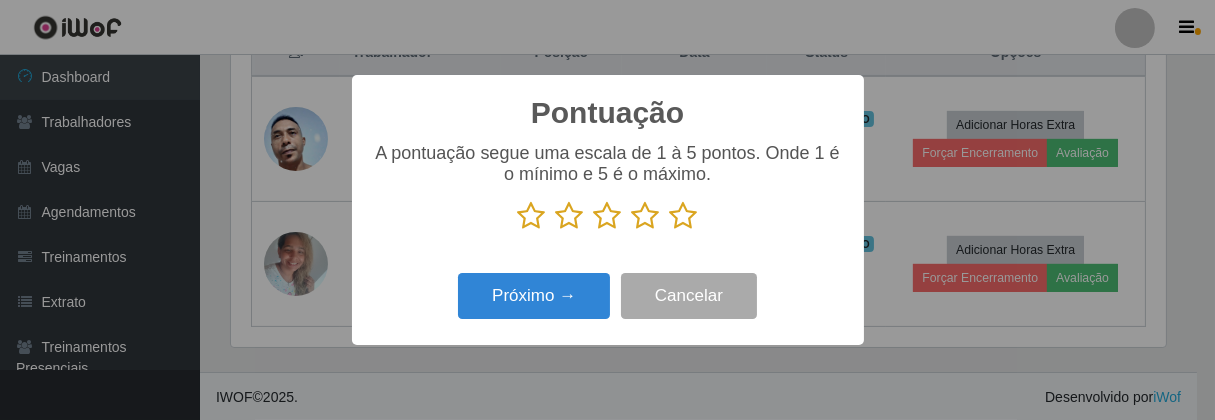 click at bounding box center [684, 216] 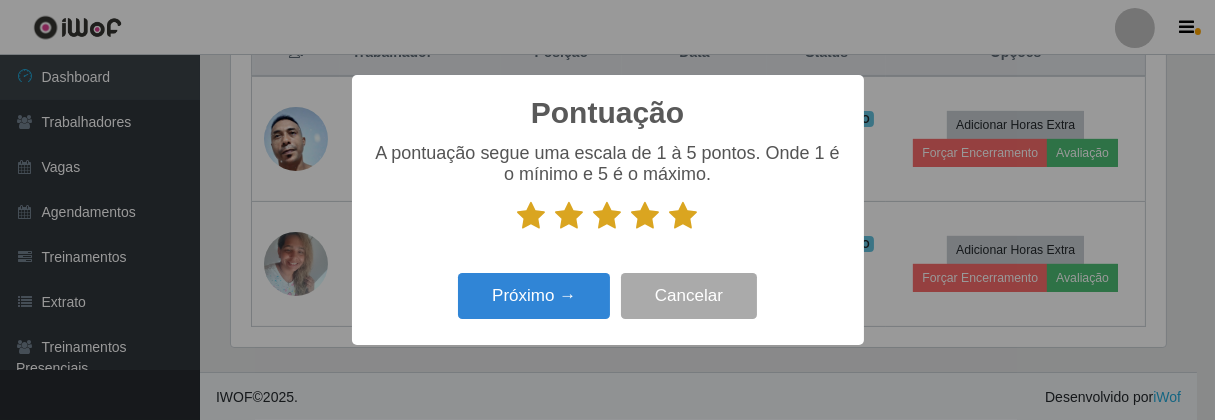 drag, startPoint x: 529, startPoint y: 334, endPoint x: 541, endPoint y: 322, distance: 16.970562 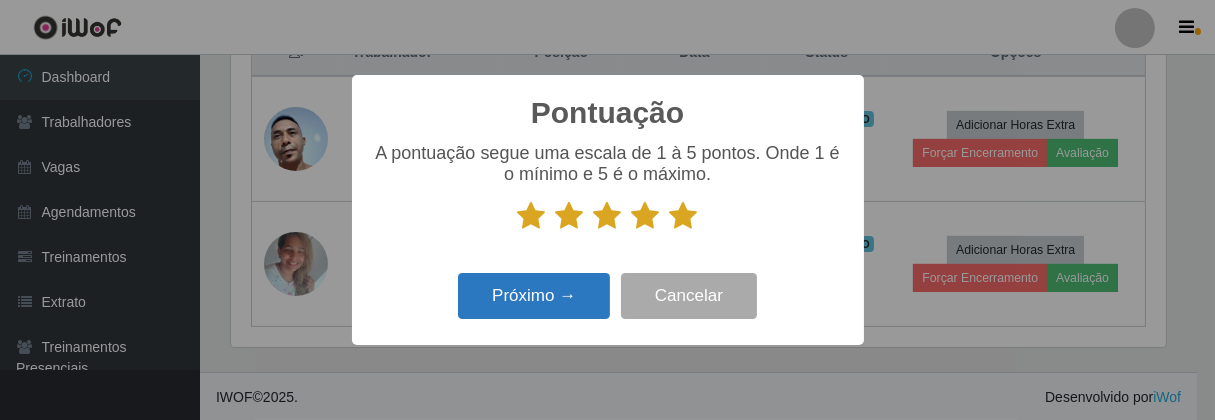 click on "Pontuação × A pontuação segue uma escala de 1 à 5 pontos.
Onde 1 é o mínimo e 5 é o máximo.
Próximo → Cancelar" at bounding box center (608, 209) 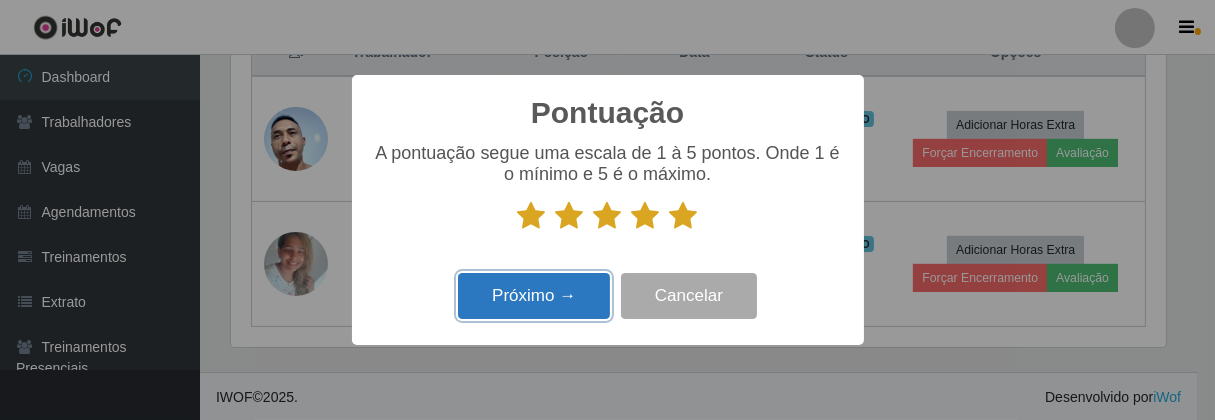 click on "Próximo →" at bounding box center (534, 296) 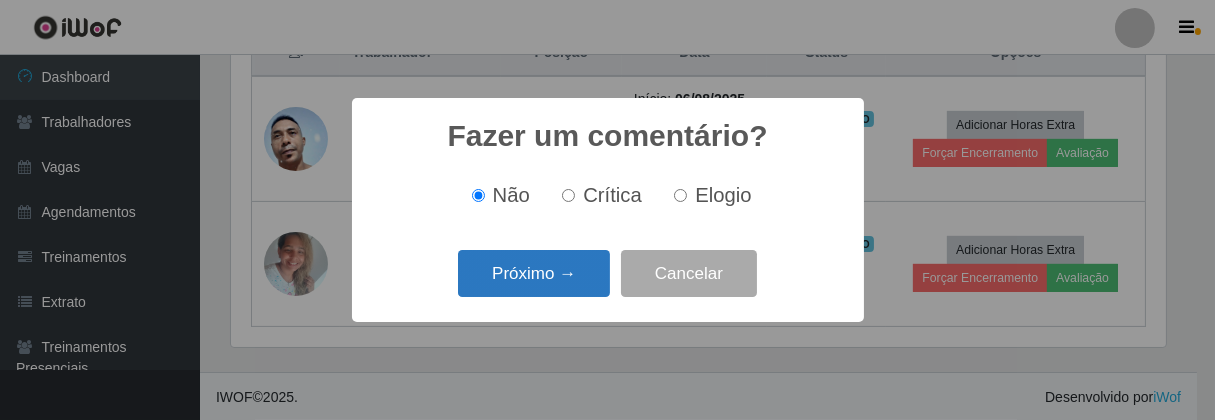 click on "Próximo →" at bounding box center [534, 273] 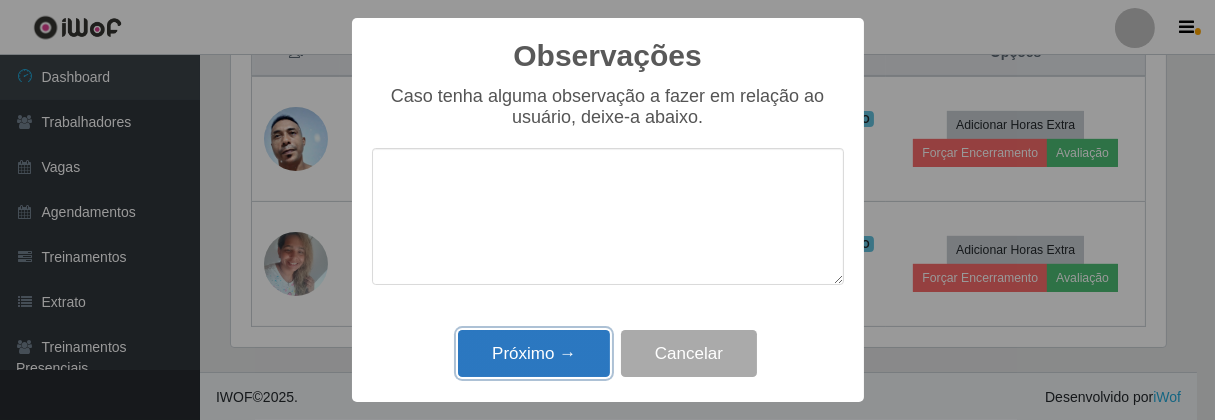 click on "Próximo →" at bounding box center [534, 353] 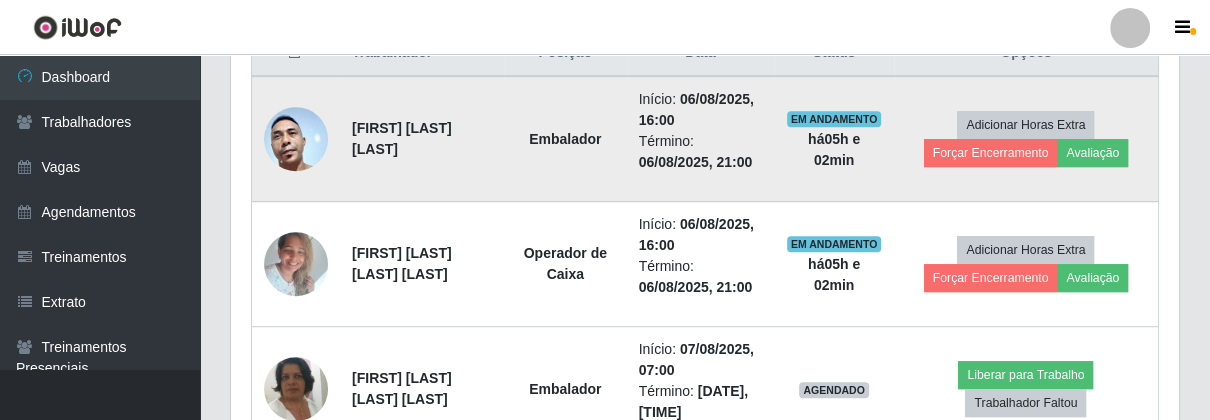 click on "Adicionar Horas Extra Forçar Encerramento Avaliação" at bounding box center [1026, 139] 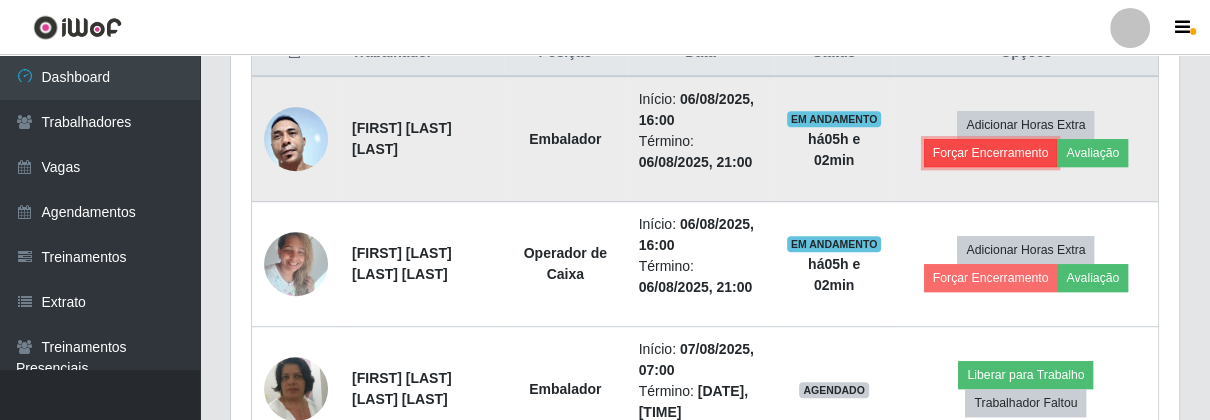 click on "Forçar Encerramento" at bounding box center [991, 153] 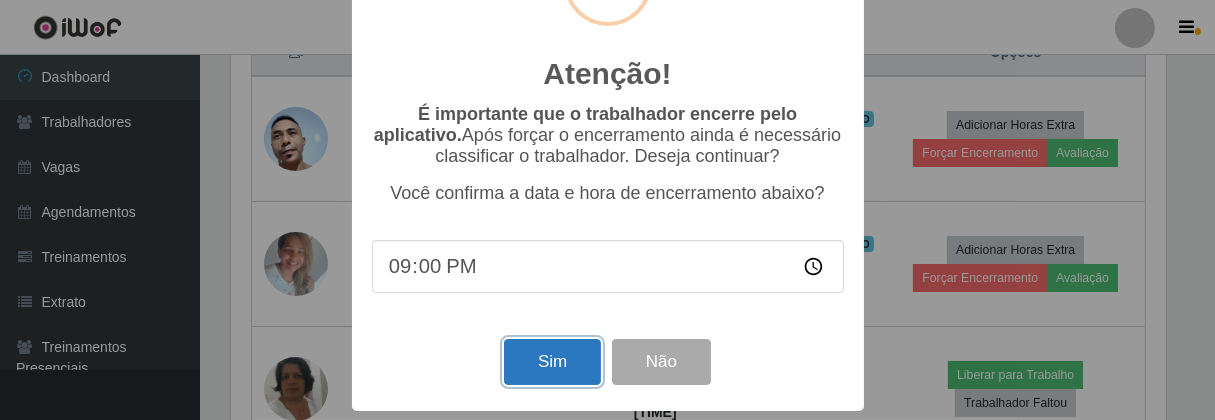 click on "Sim" at bounding box center (552, 362) 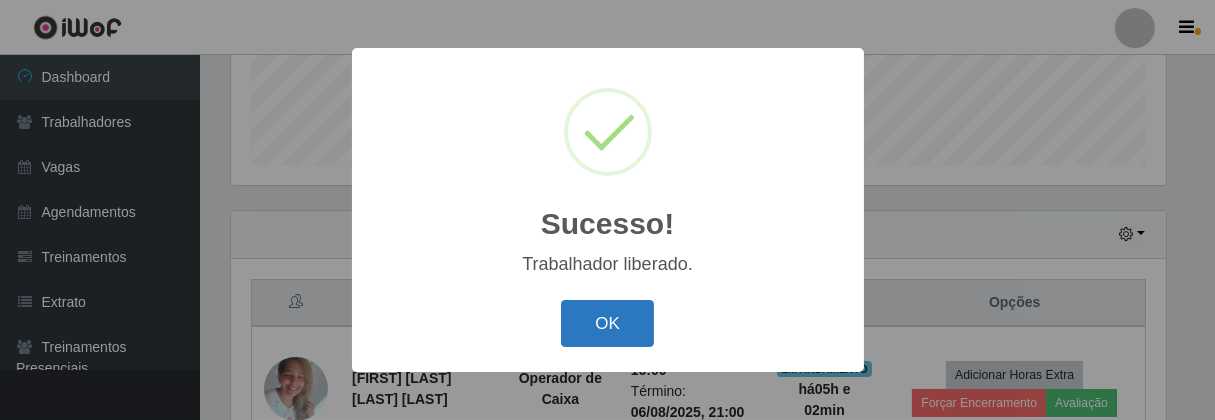 click on "OK" at bounding box center (607, 323) 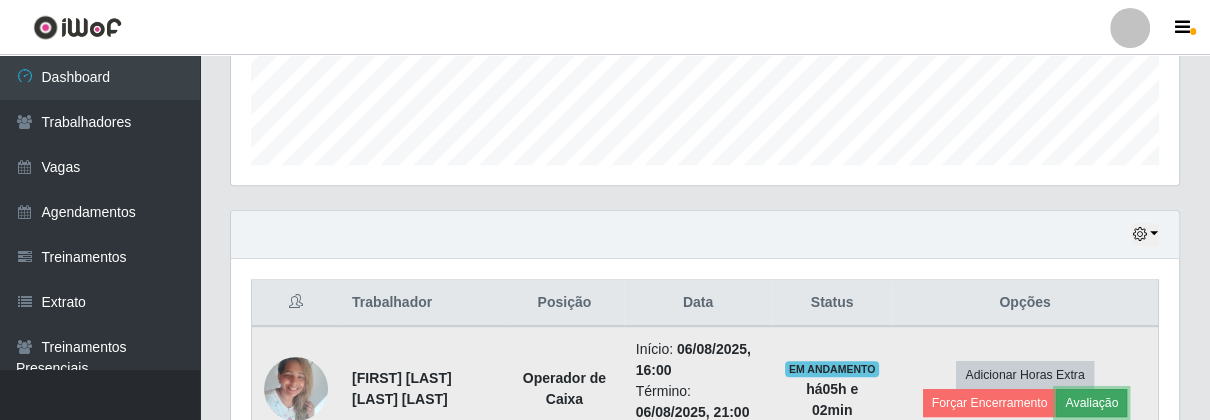 click on "Avaliação" at bounding box center (1091, 403) 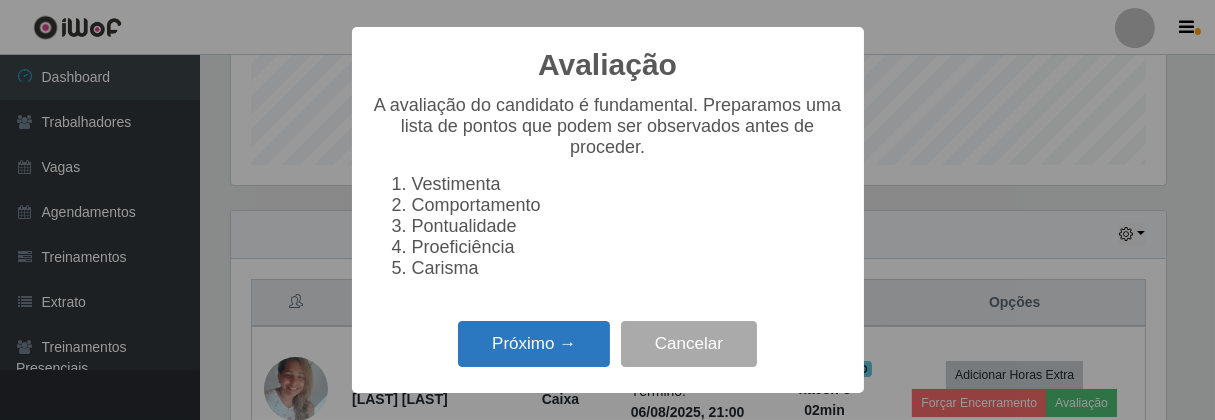 click on "Próximo →" at bounding box center [534, 344] 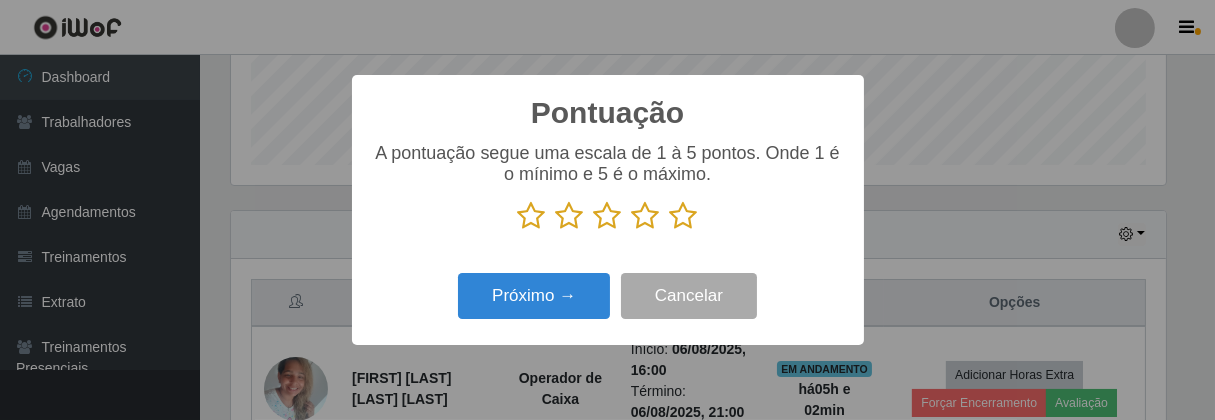 click at bounding box center [684, 216] 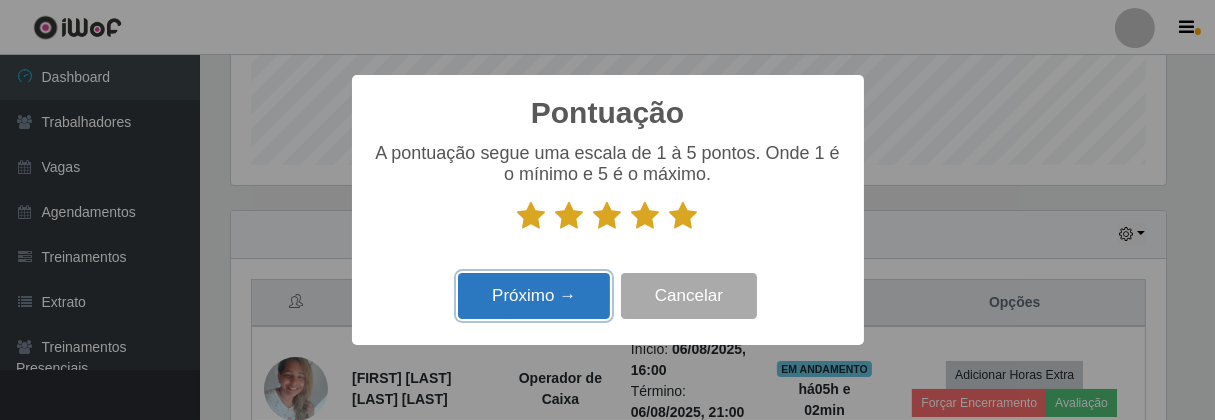 click on "Próximo →" at bounding box center [534, 296] 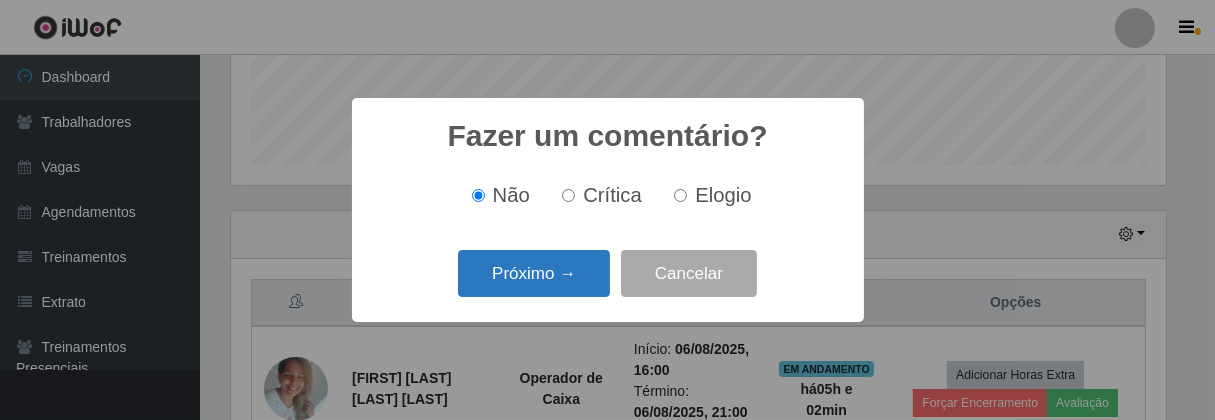 click on "Próximo →" at bounding box center [534, 273] 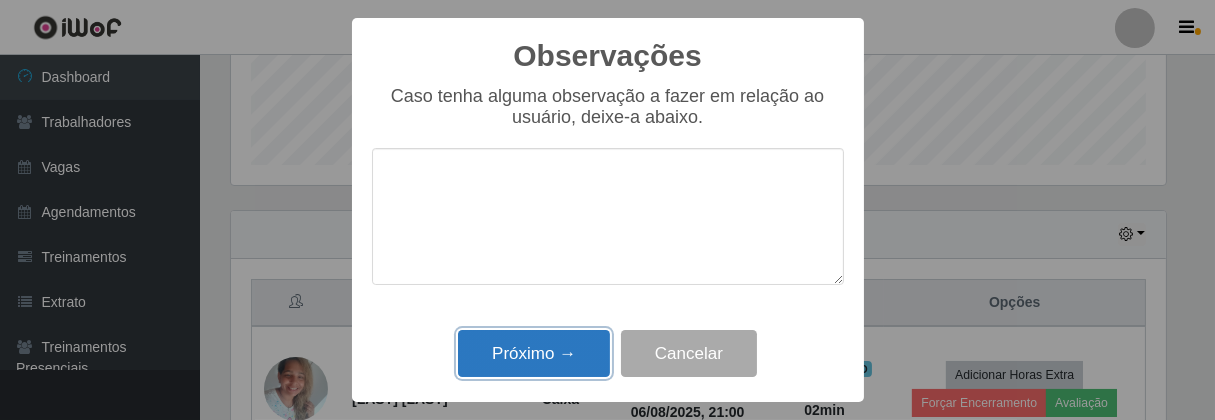 click on "Próximo →" at bounding box center [534, 353] 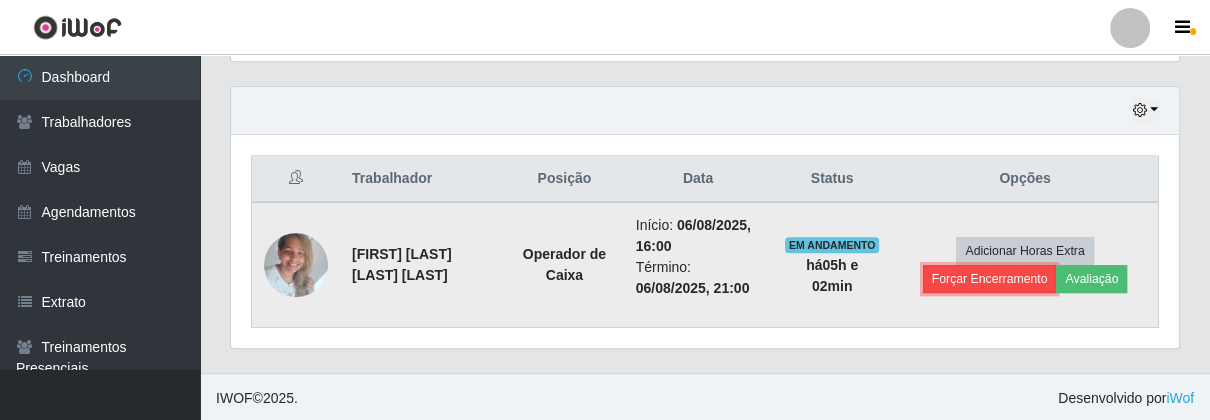 click on "Forçar Encerramento" at bounding box center (990, 279) 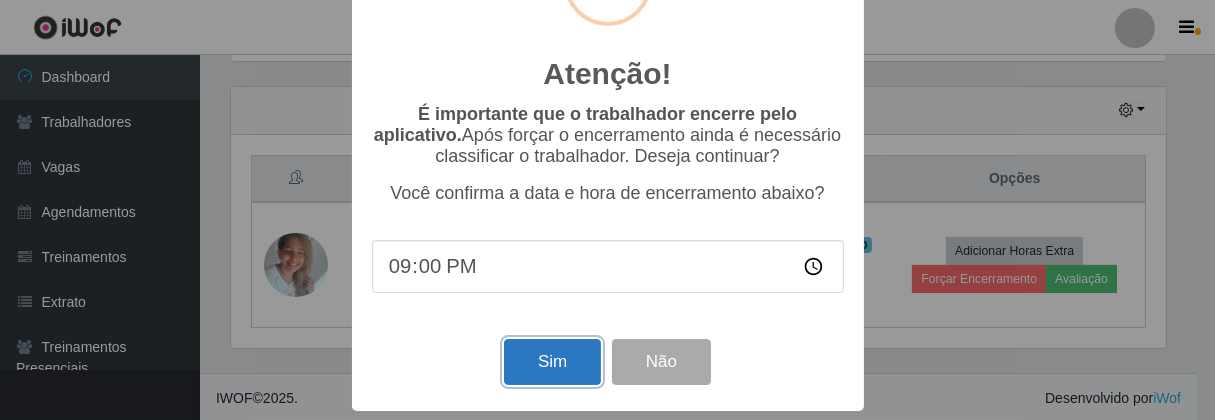 click on "Sim" at bounding box center (552, 362) 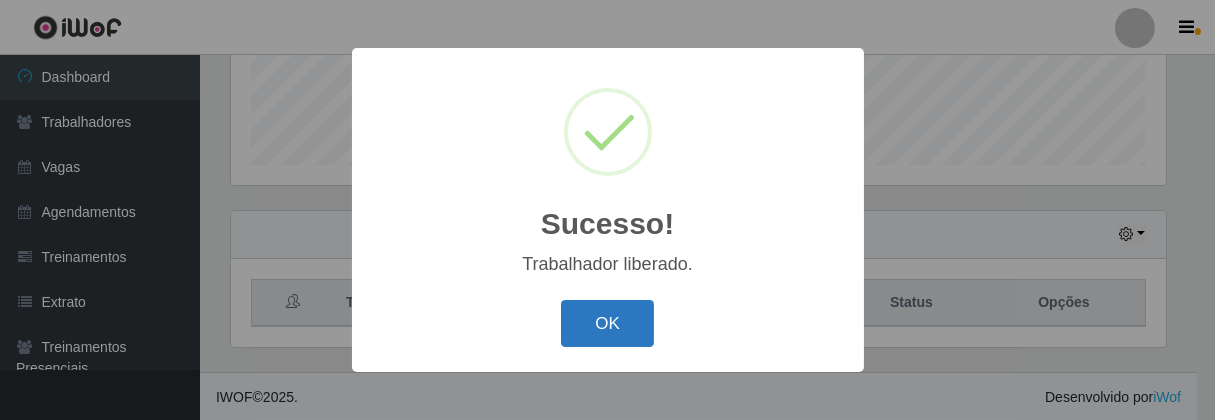 click on "OK" at bounding box center [607, 323] 